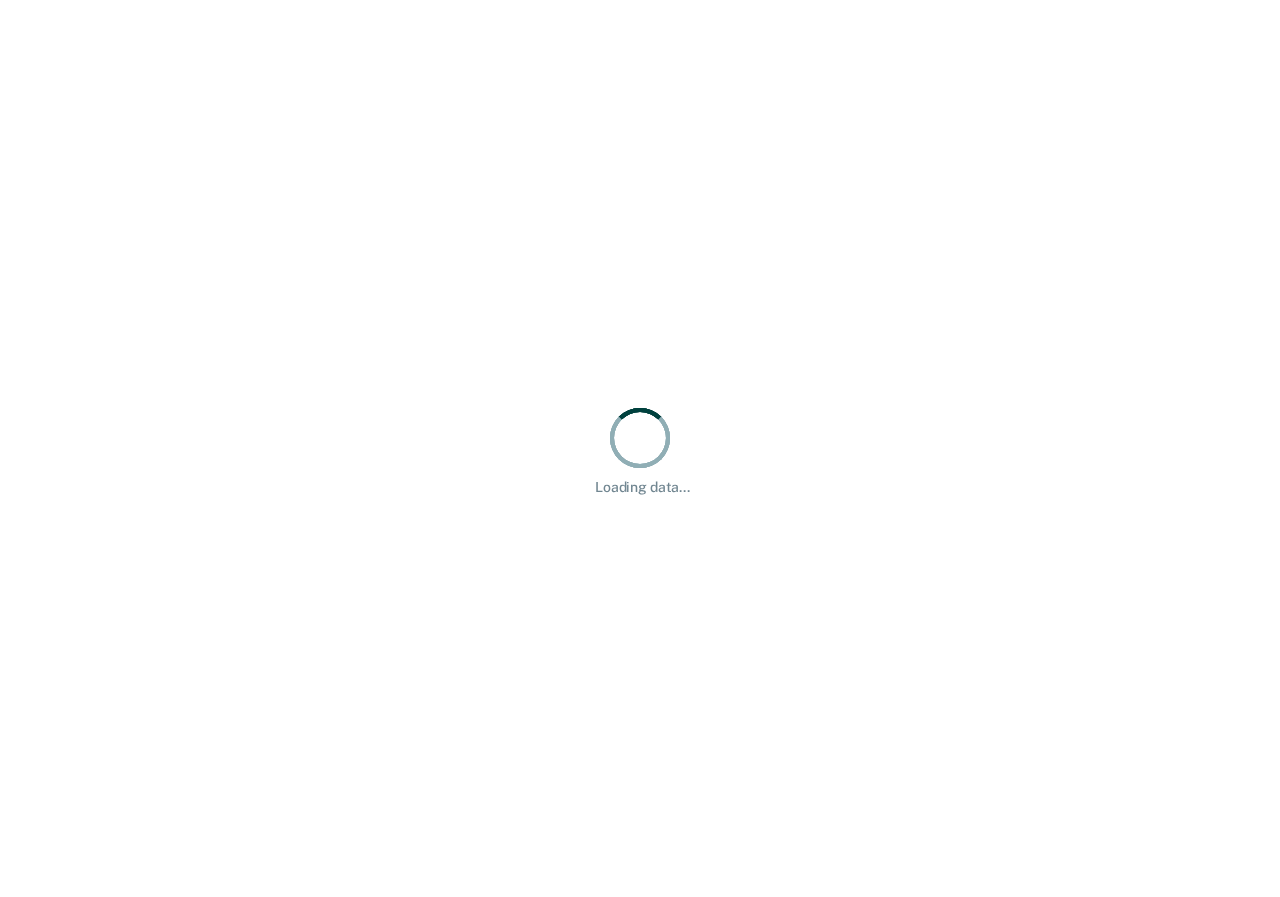 scroll, scrollTop: 0, scrollLeft: 0, axis: both 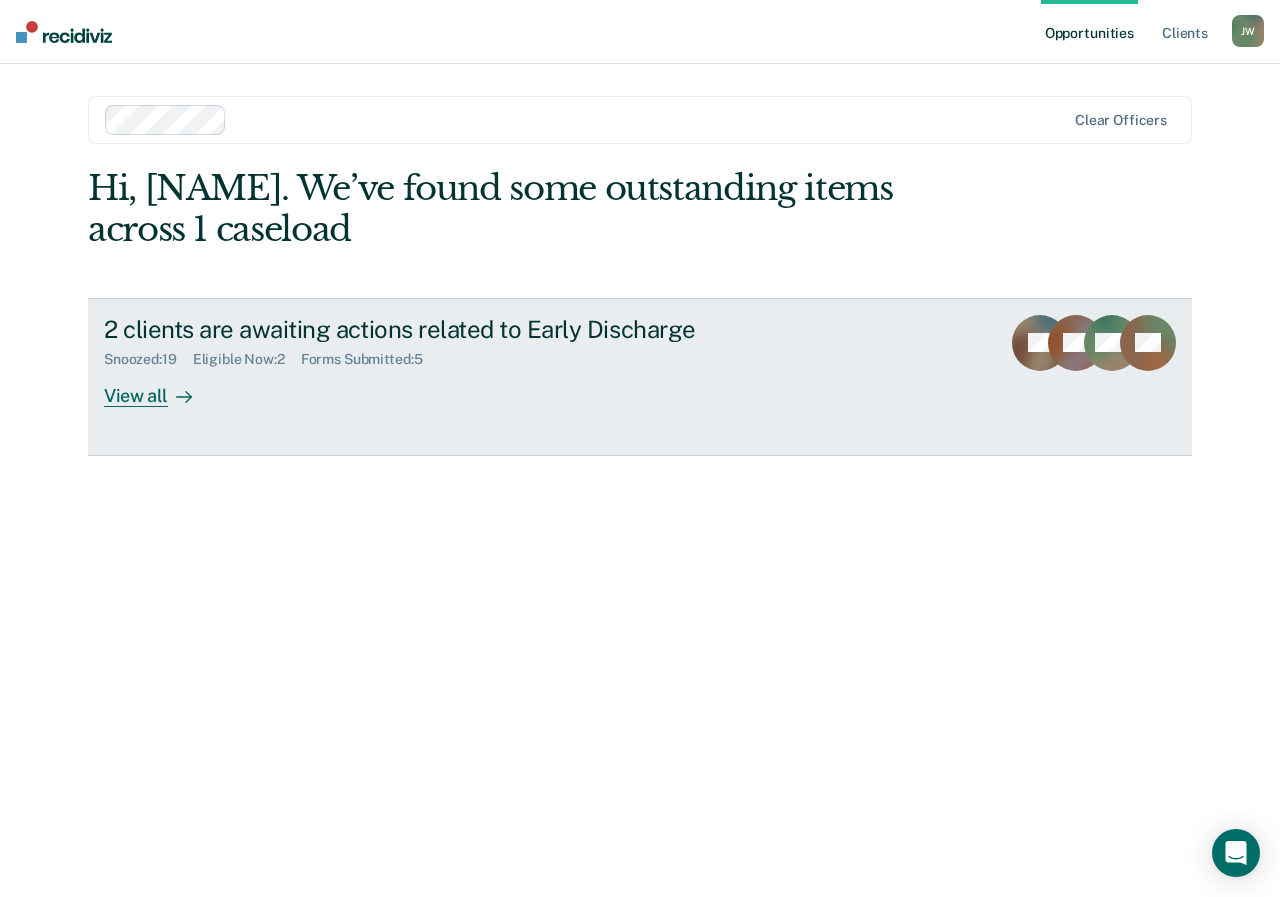 click on "View all" at bounding box center (160, 387) 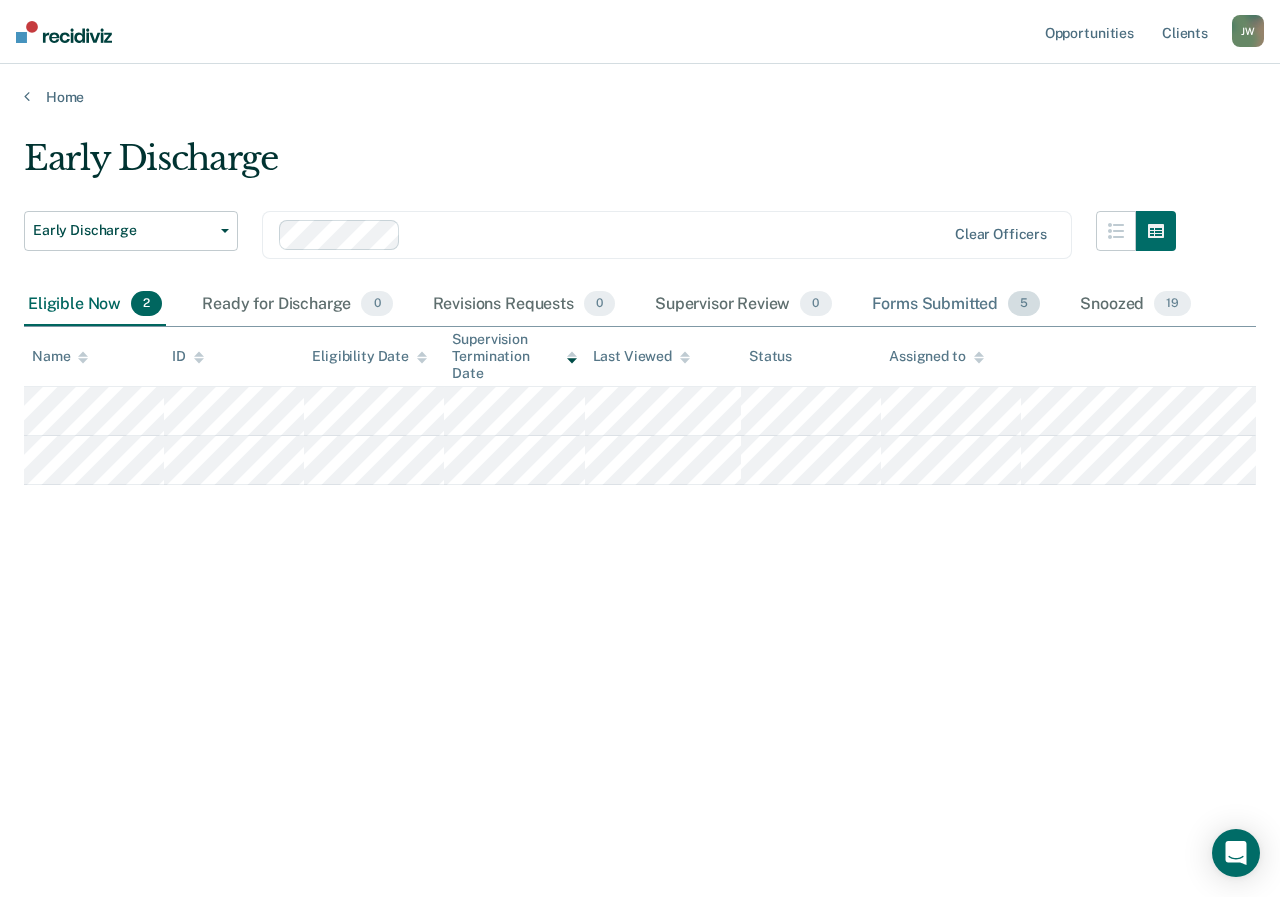 click on "Forms Submitted 5" at bounding box center [956, 305] 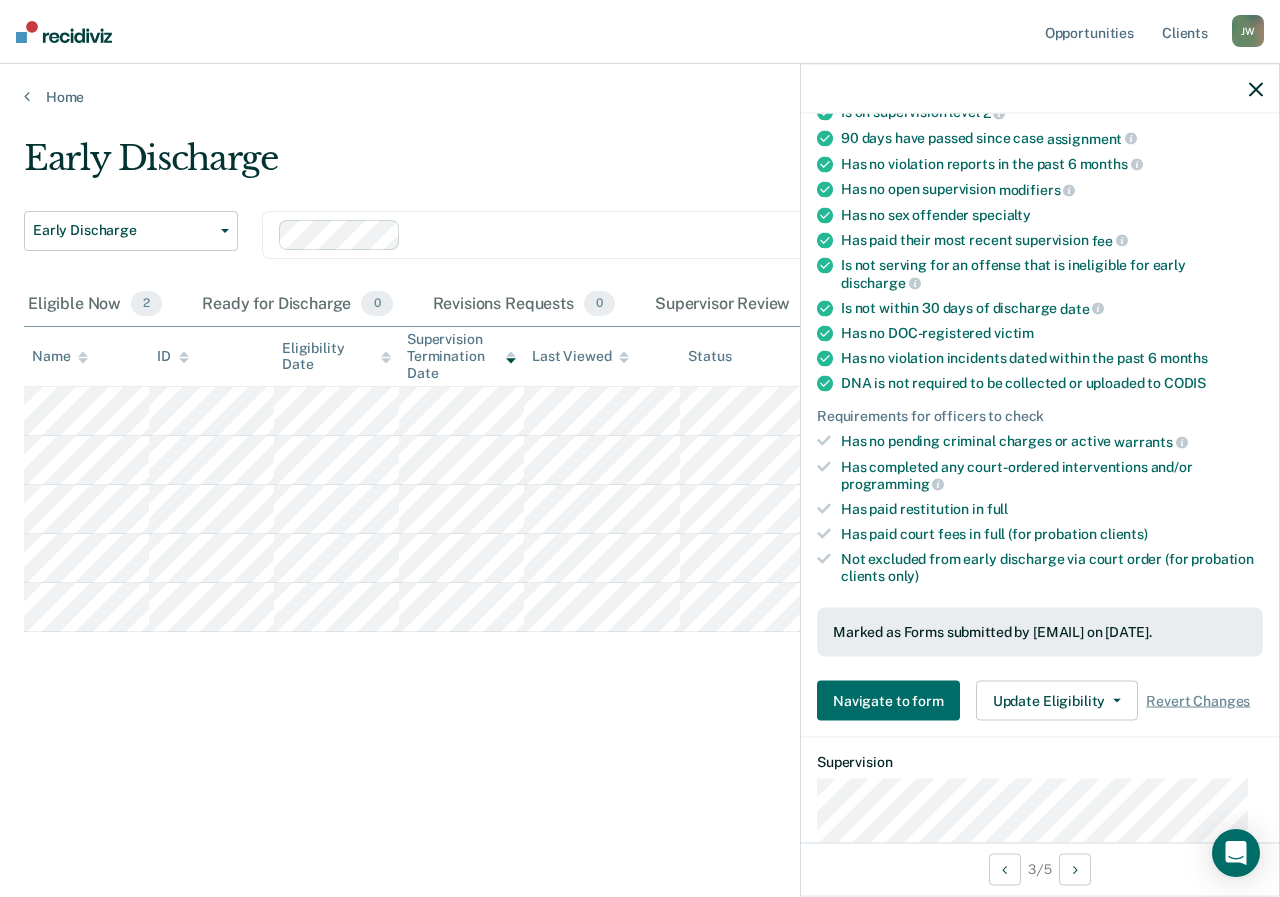 scroll, scrollTop: 200, scrollLeft: 0, axis: vertical 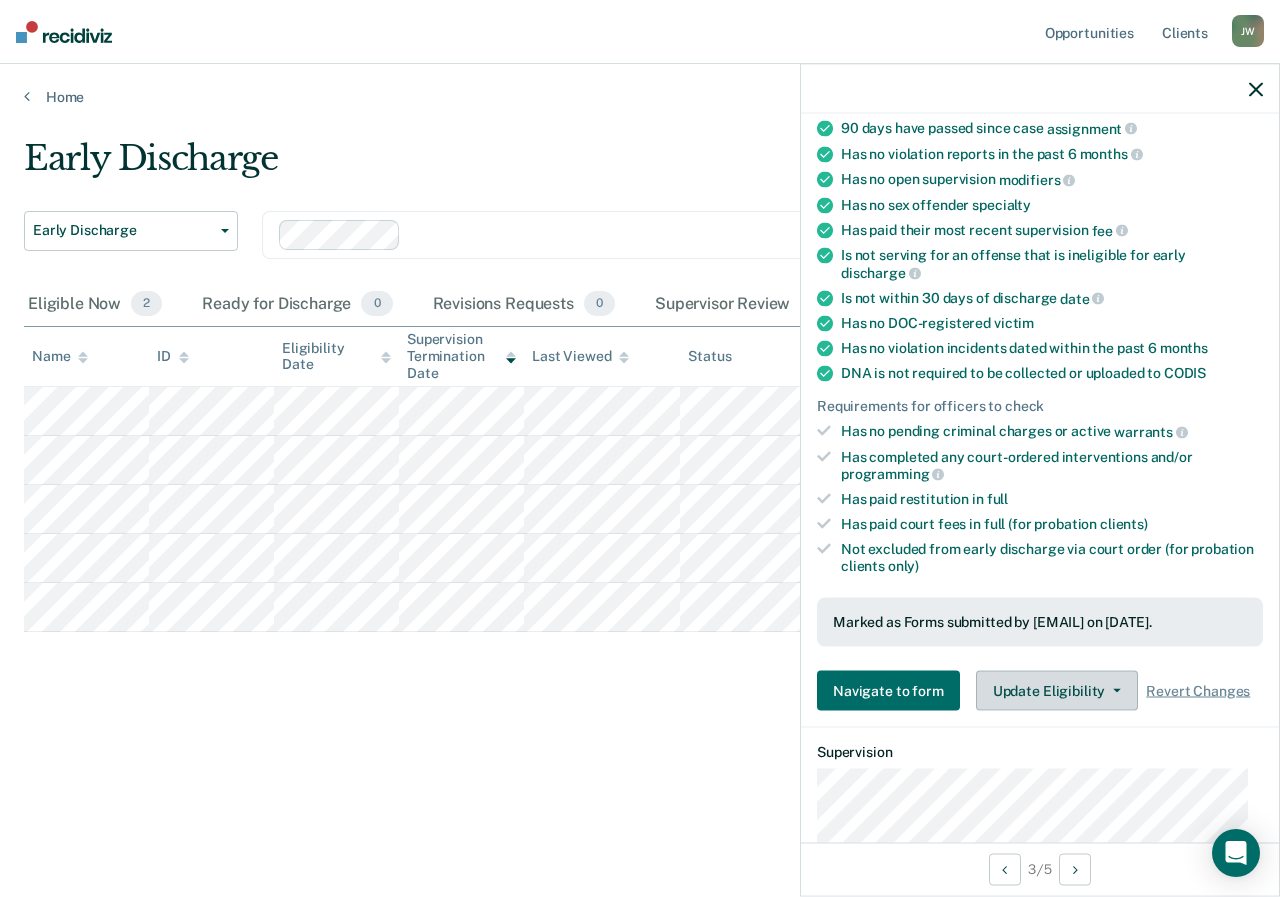 click 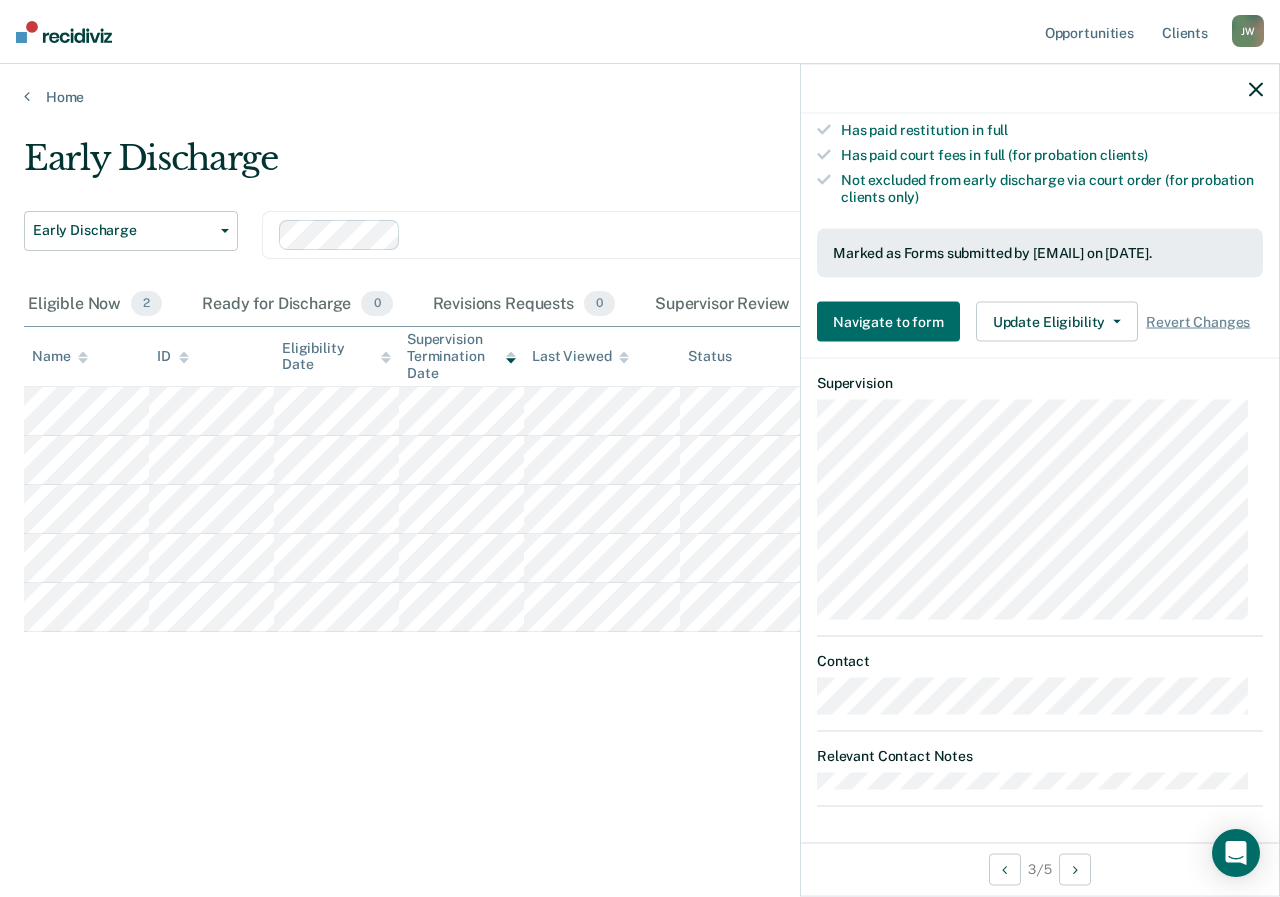 scroll, scrollTop: 587, scrollLeft: 0, axis: vertical 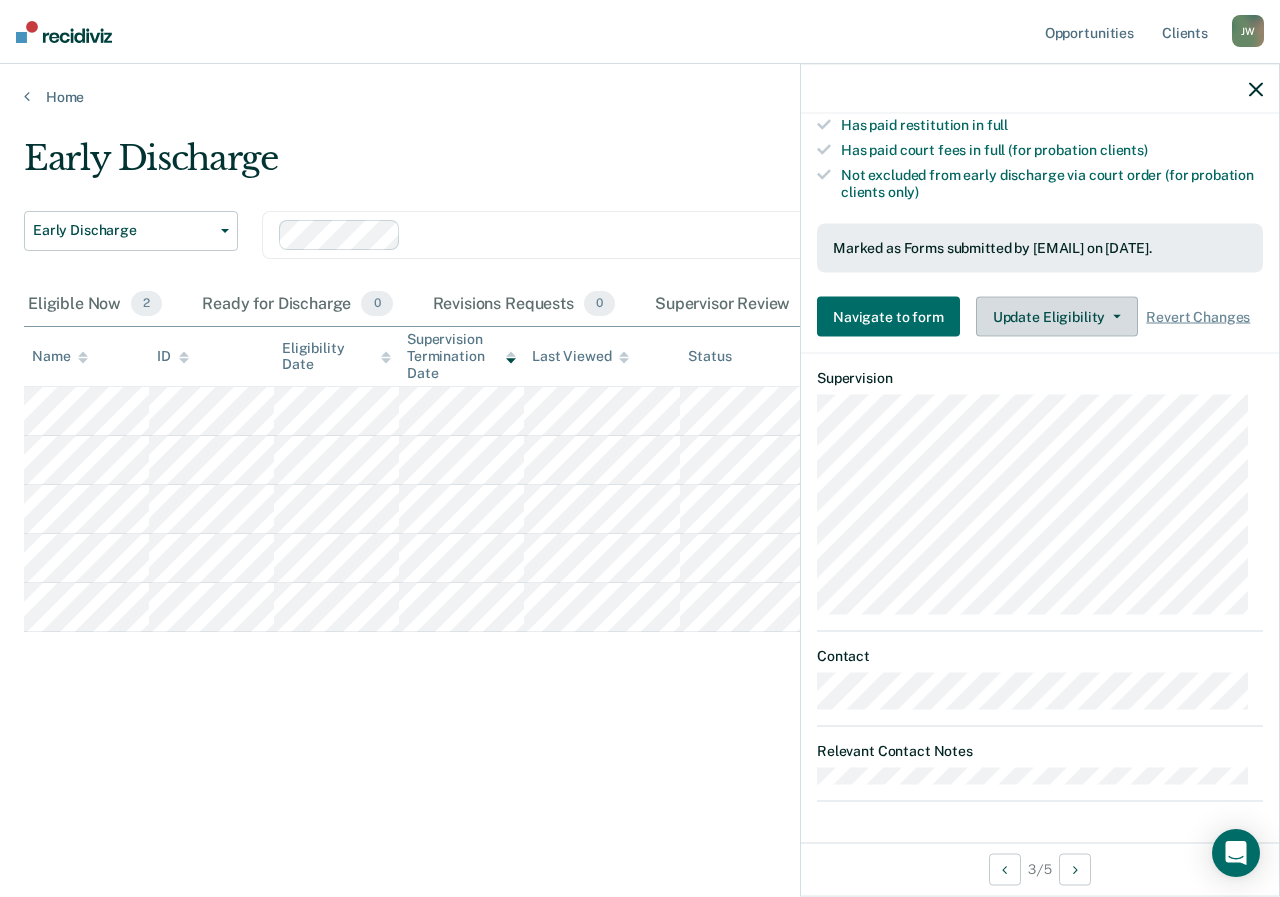 click on "Update Eligibility" at bounding box center (1057, 317) 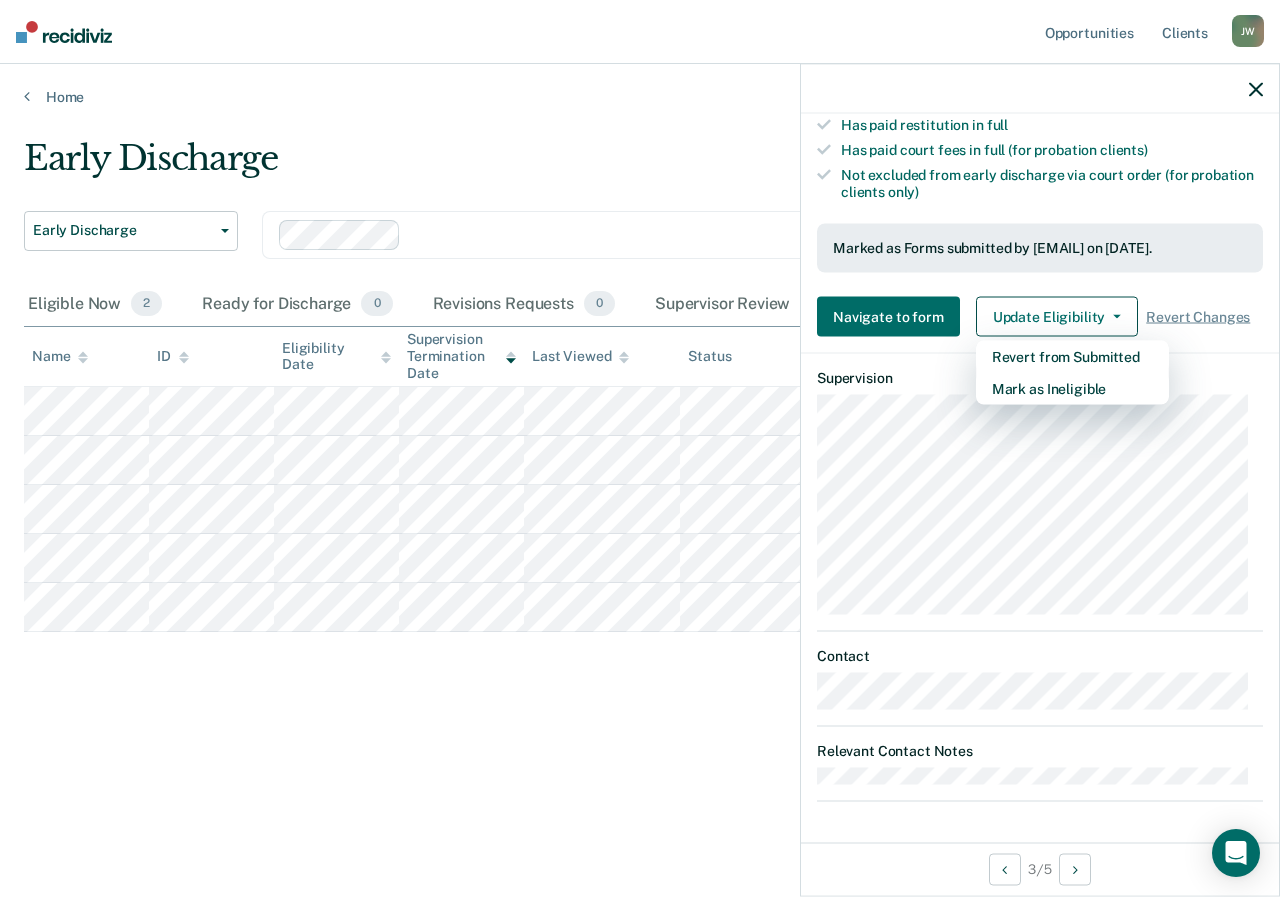 click on "Early Discharge" at bounding box center (600, 166) 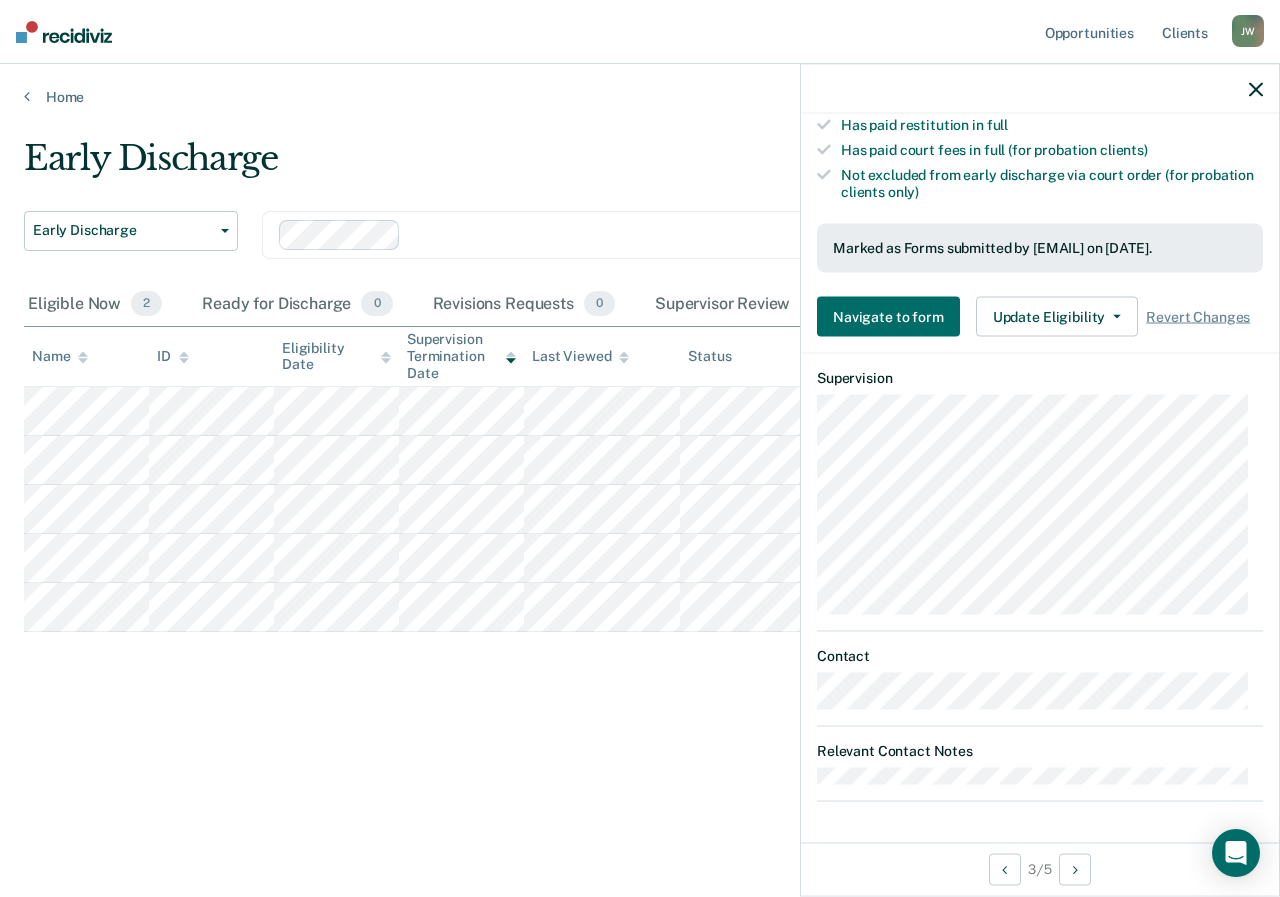 click 